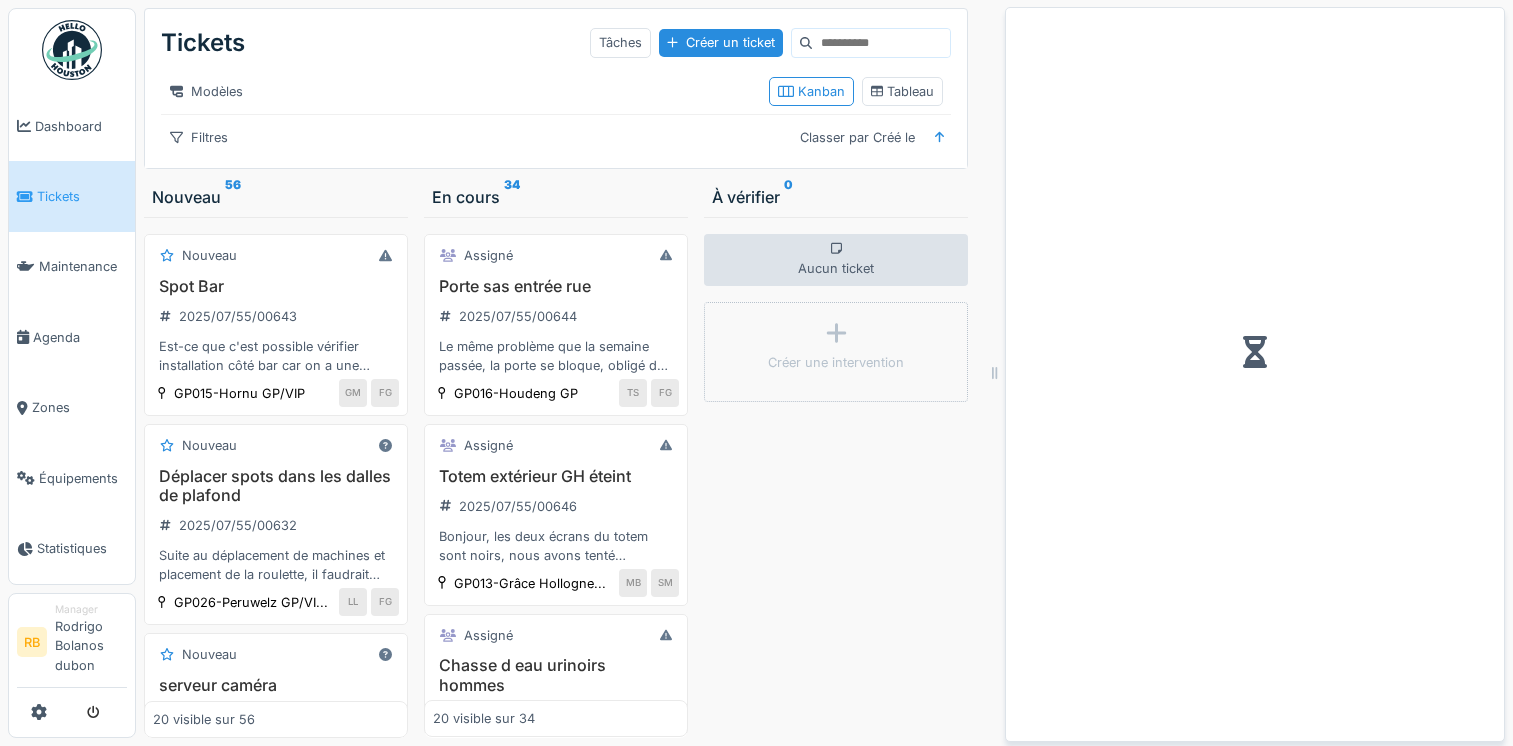 scroll, scrollTop: 0, scrollLeft: 0, axis: both 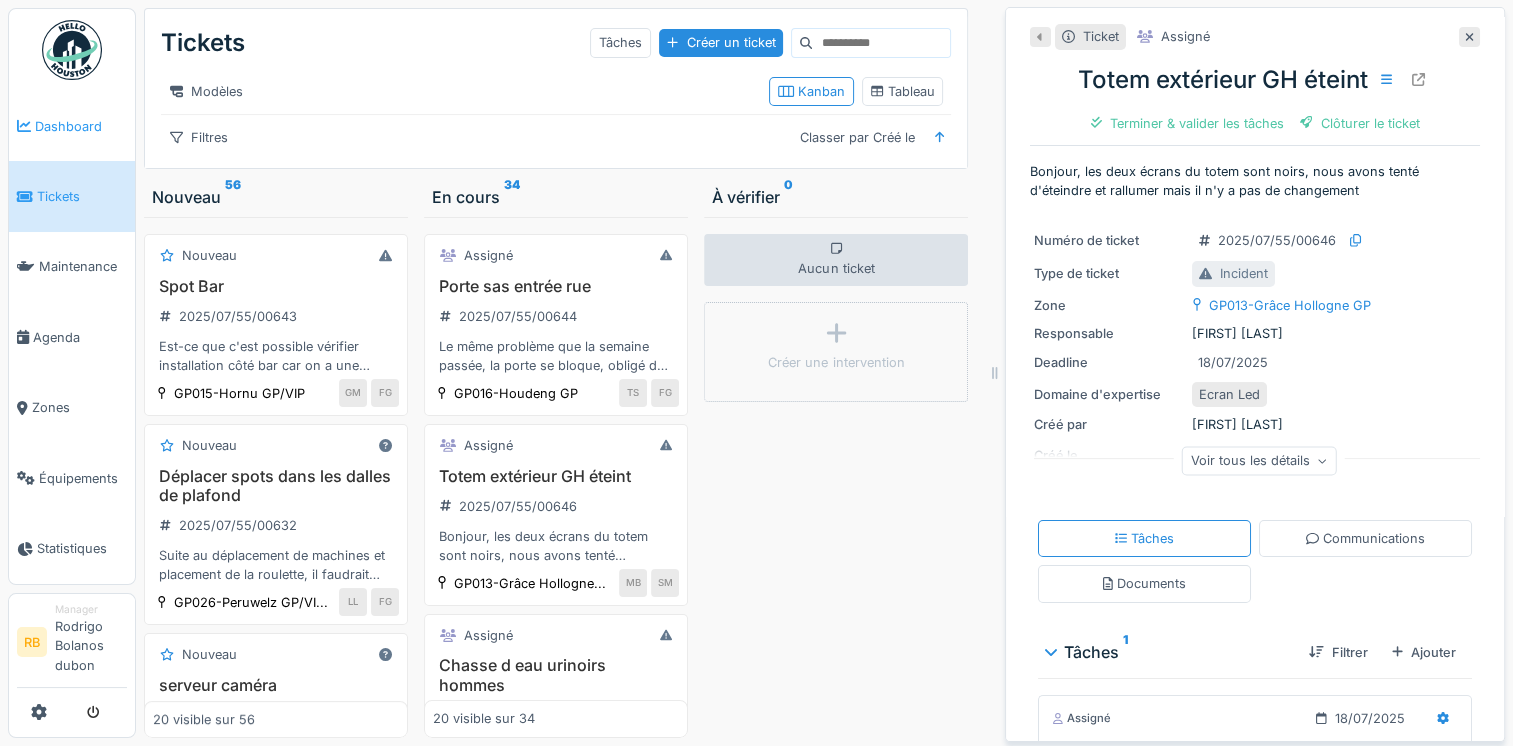 click on "Dashboard" at bounding box center [72, 126] 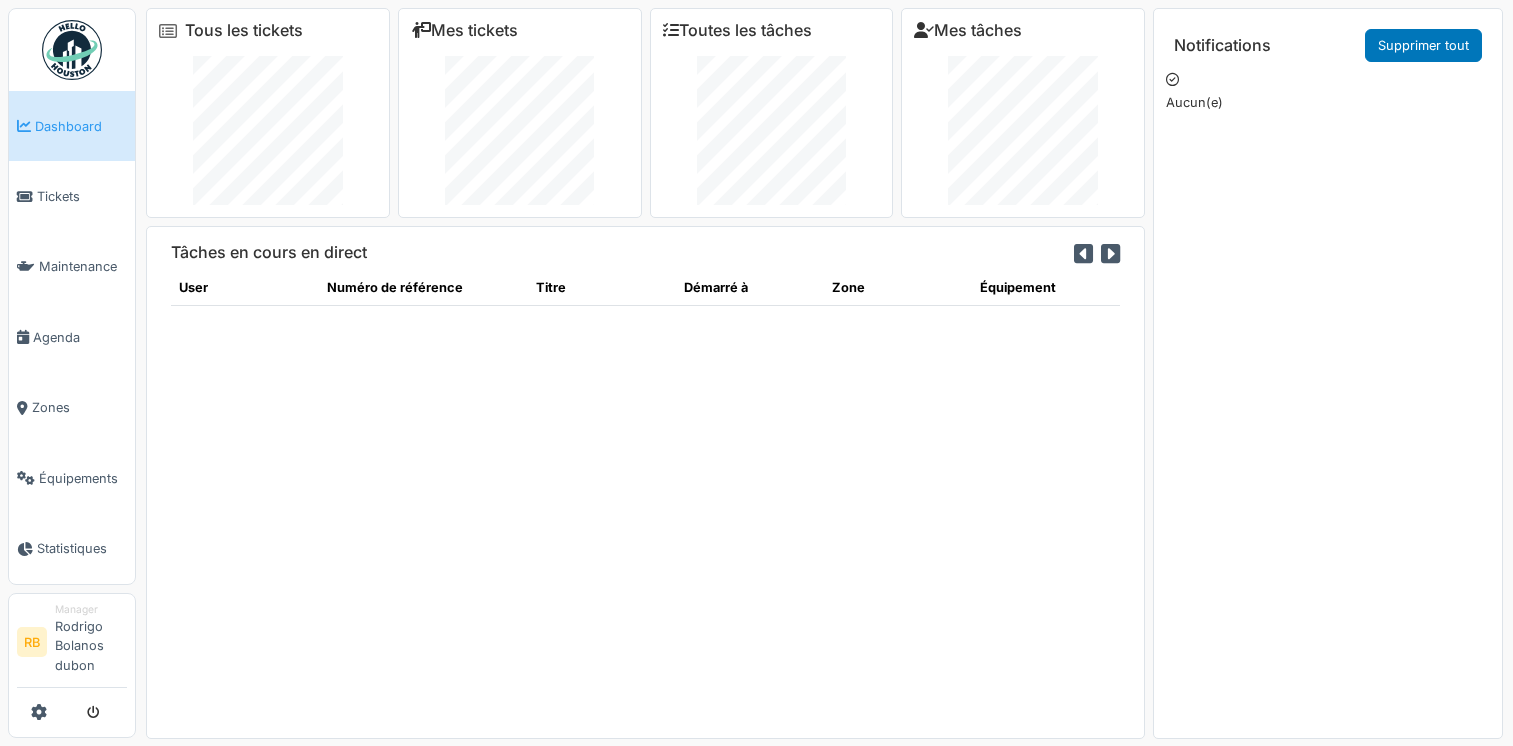 scroll, scrollTop: 0, scrollLeft: 0, axis: both 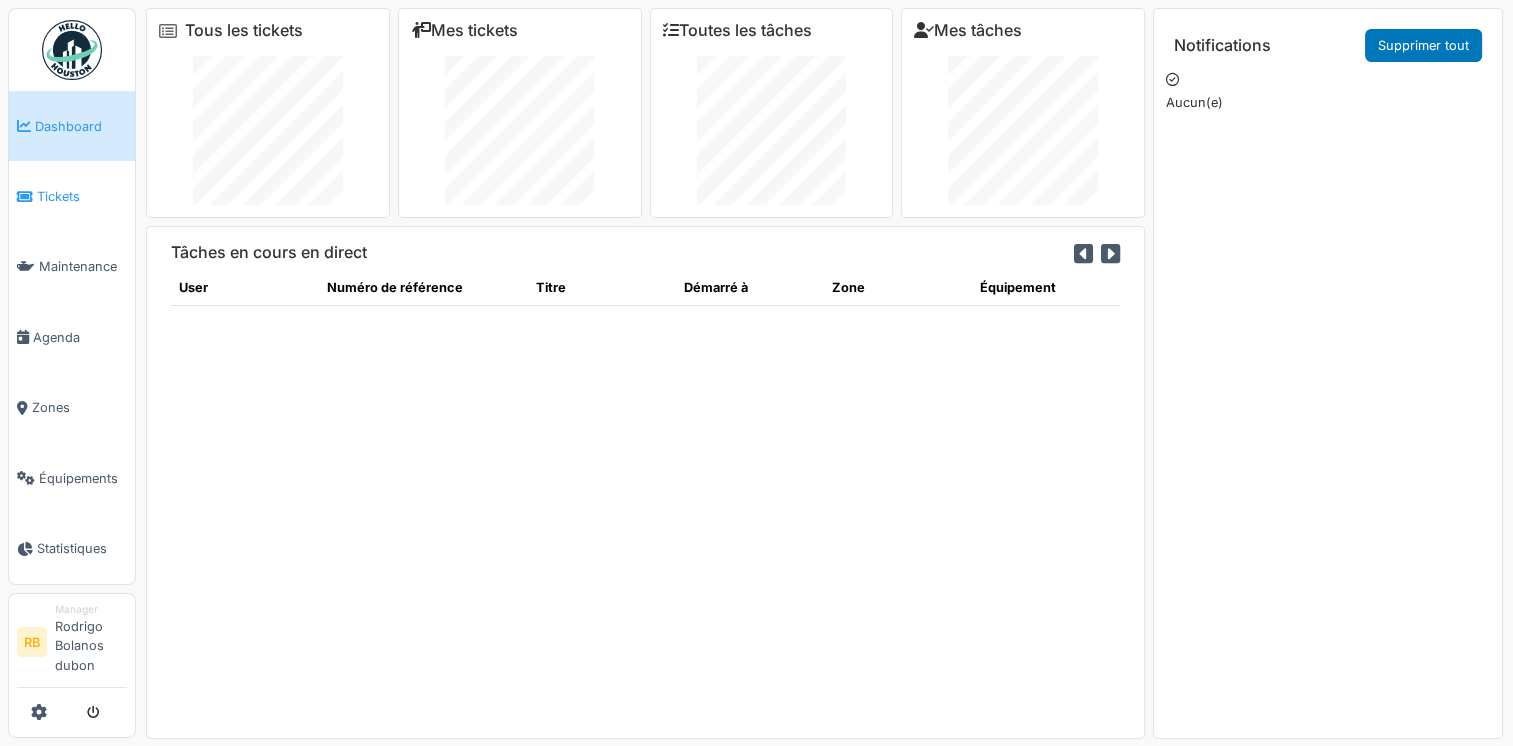 click on "Tickets" at bounding box center (82, 196) 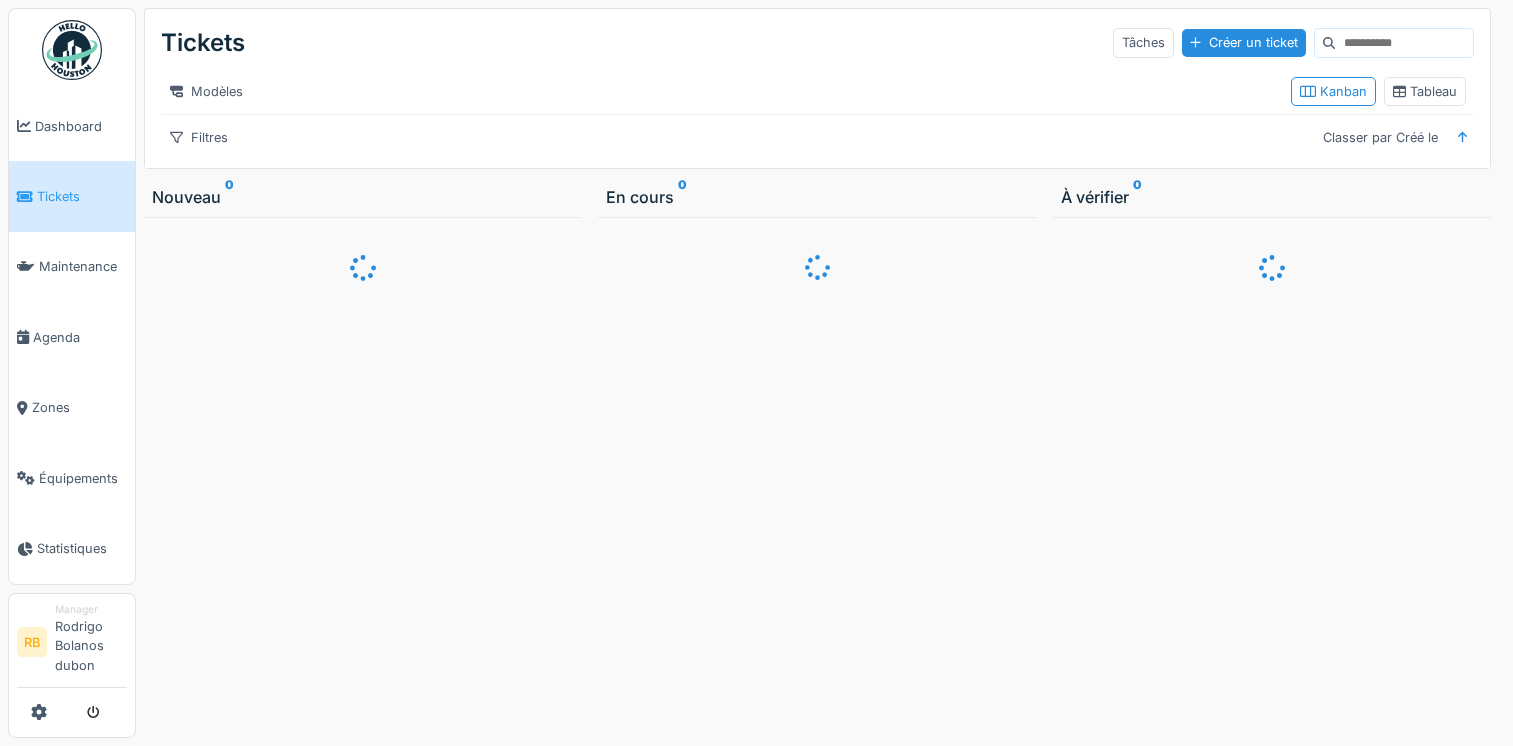 scroll, scrollTop: 0, scrollLeft: 0, axis: both 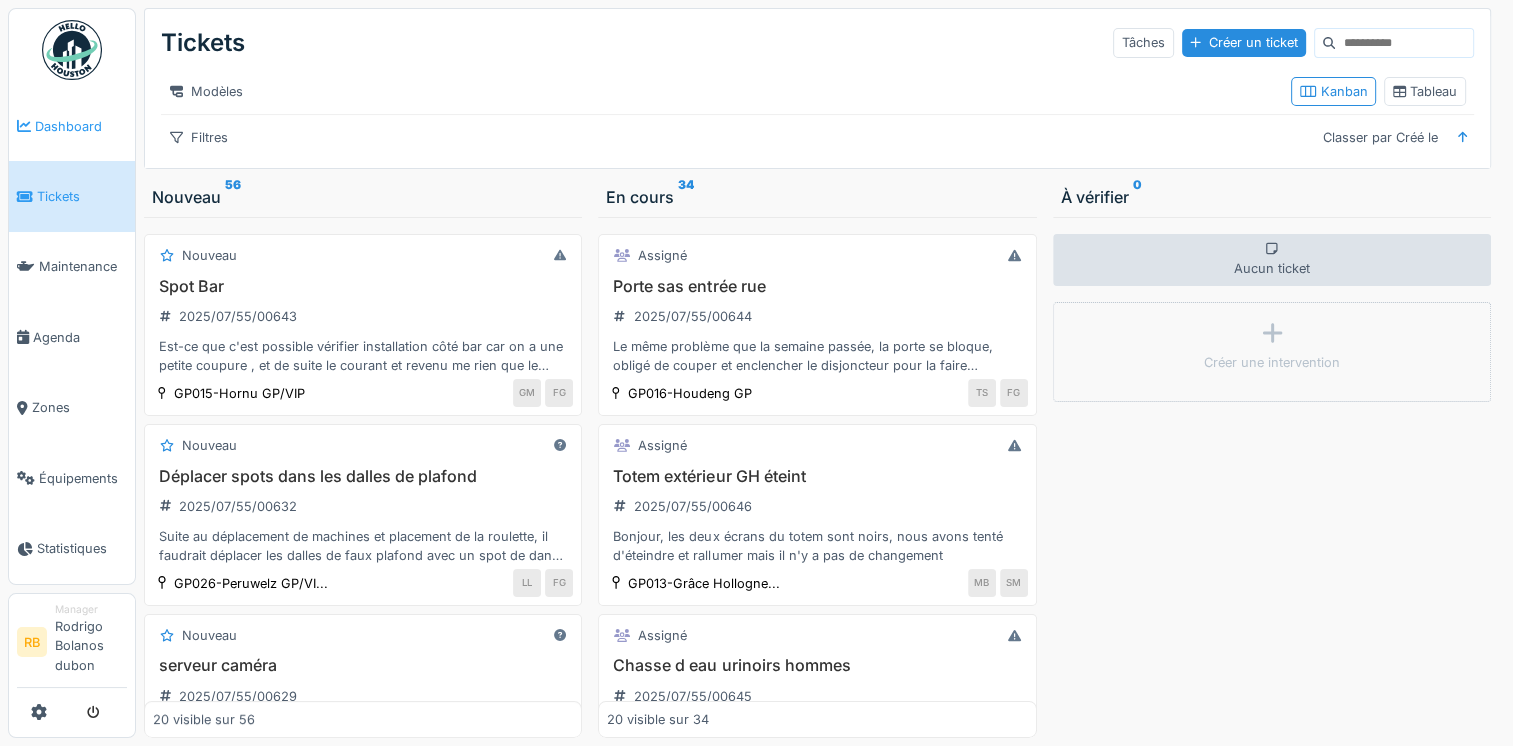 click on "Dashboard" at bounding box center [72, 126] 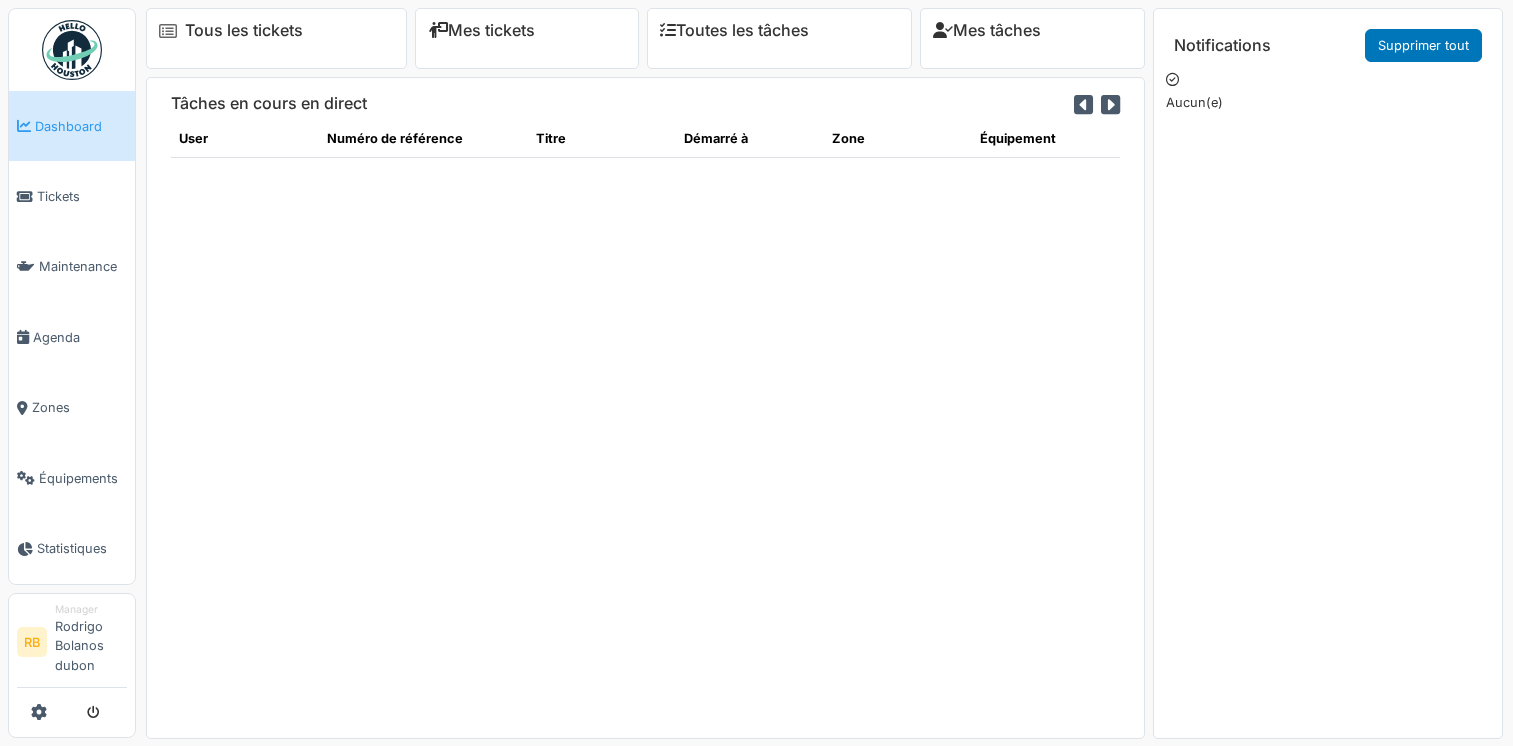 scroll, scrollTop: 0, scrollLeft: 0, axis: both 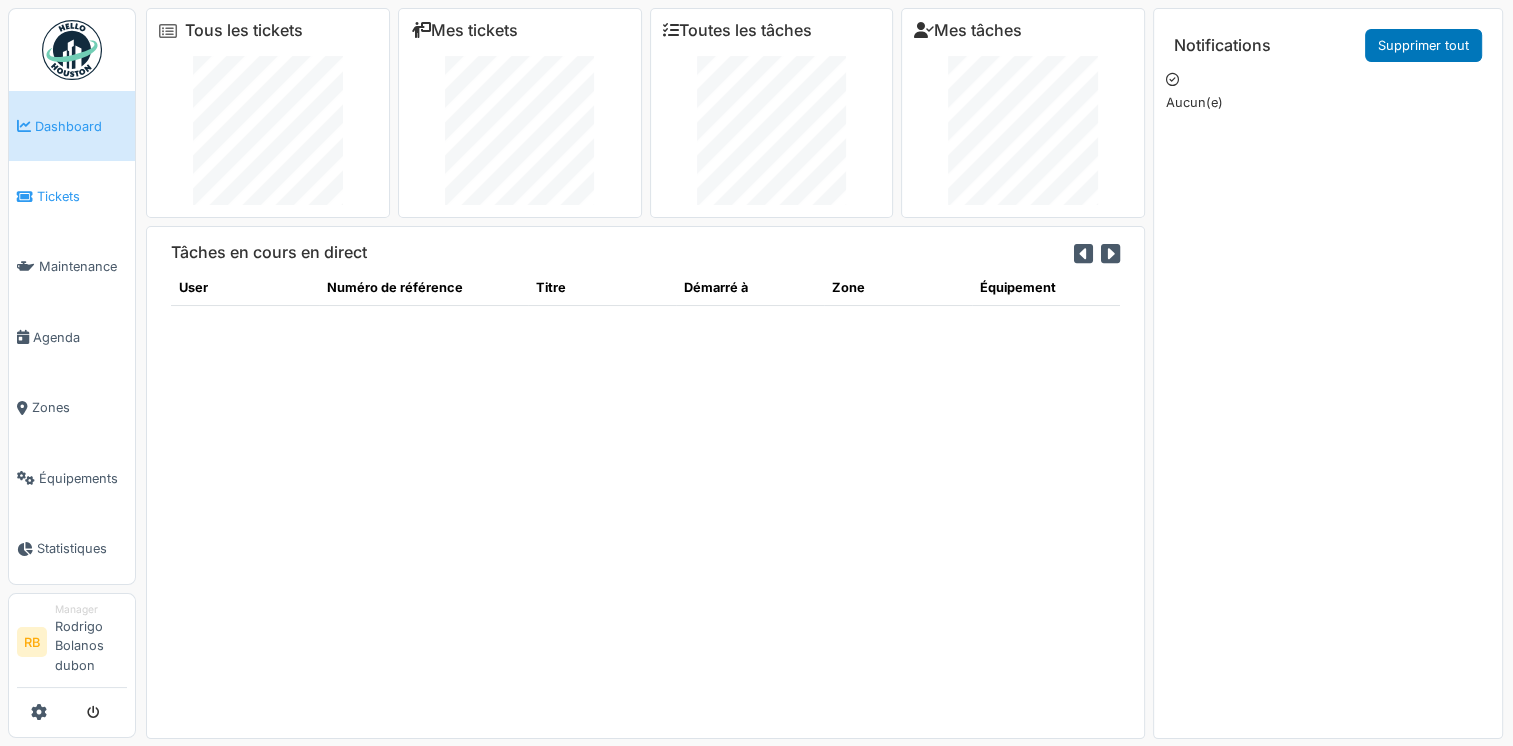 click on "Tickets" at bounding box center [72, 196] 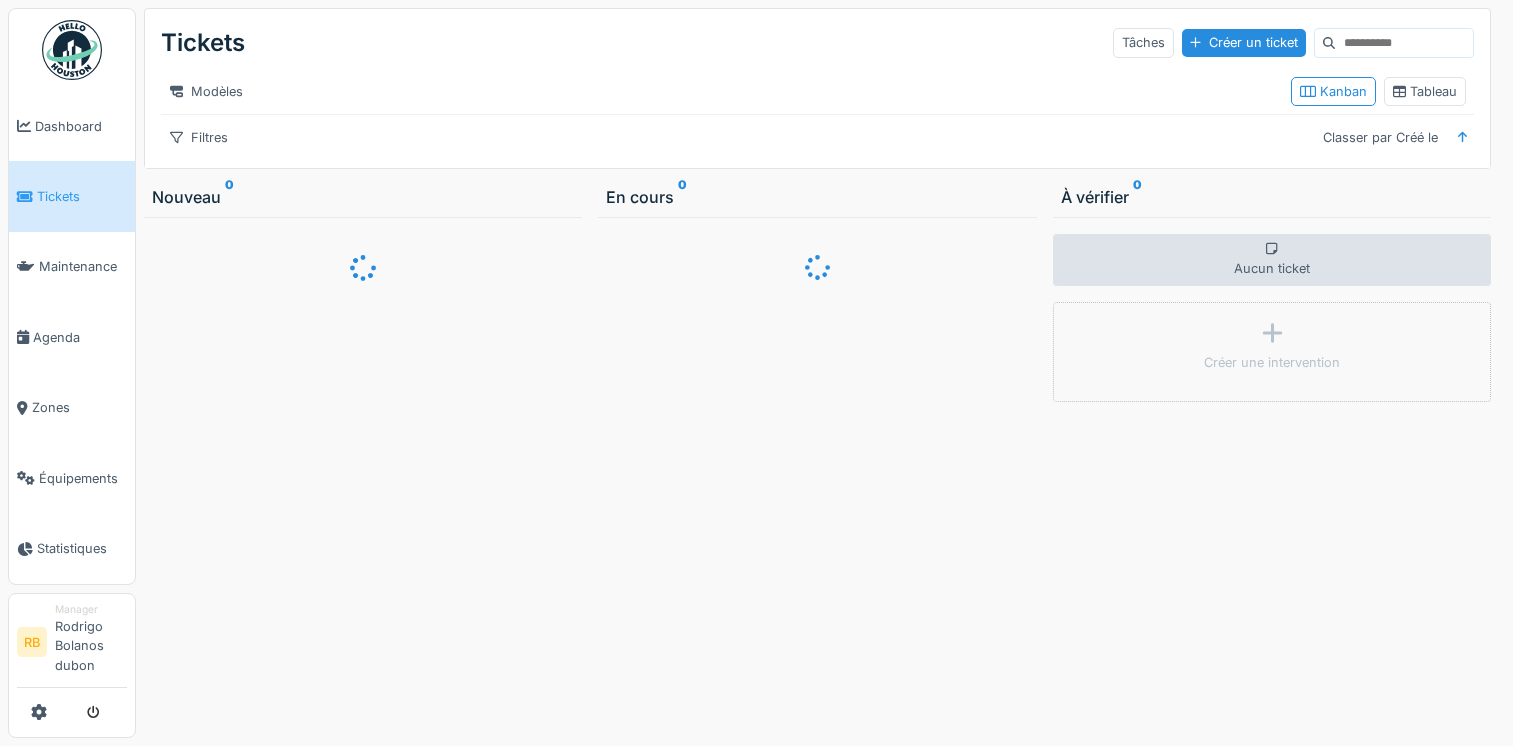 scroll, scrollTop: 0, scrollLeft: 0, axis: both 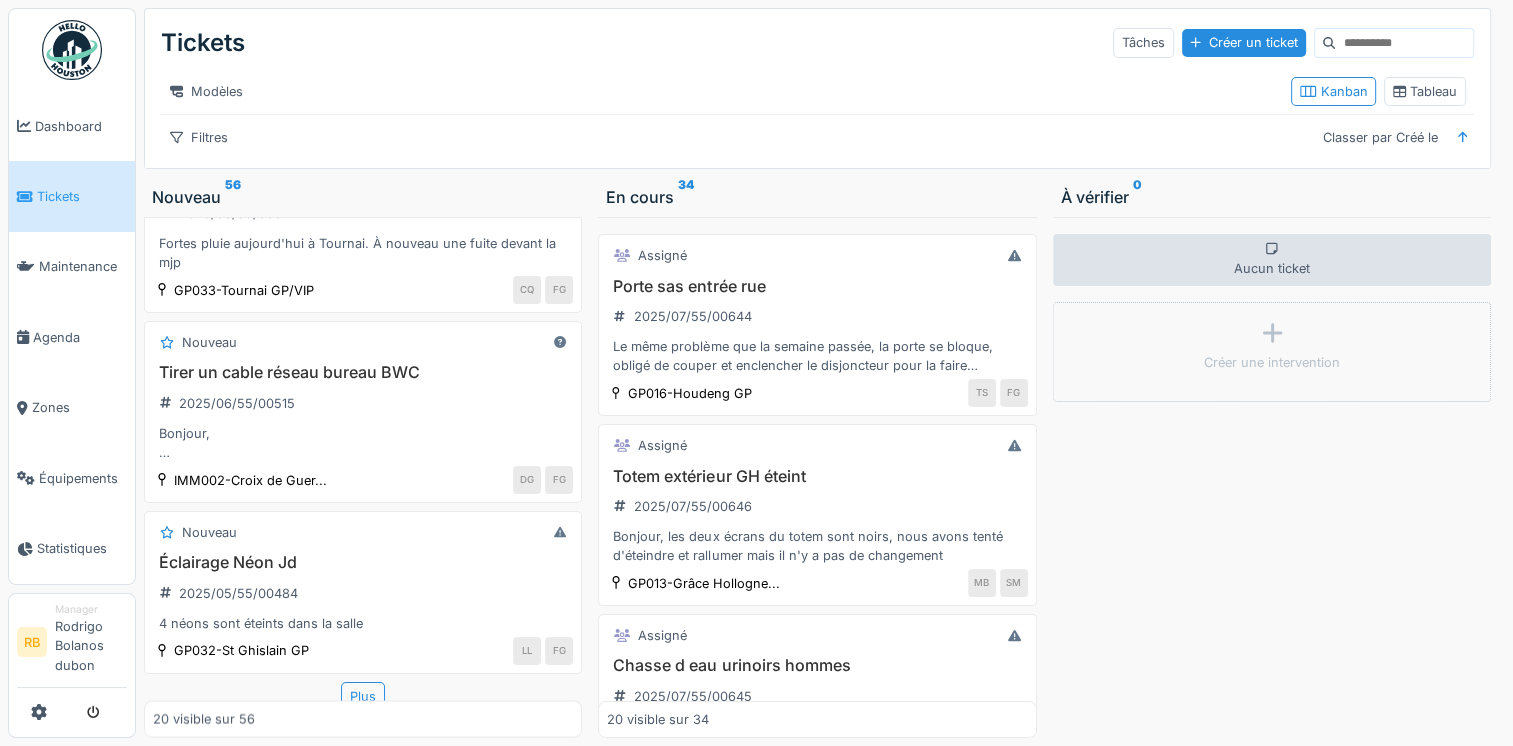 click on "Nouveau Spot Bar [DATE]/[NUMBER]/[NUMBER]/[NUMBER] Est-ce que c'est possible vérifier installation côté bar car on a une petite coupure , et de suite le courant et revenu me rien que le spot du bar, il y a aussi un spot à remplacer en salle un côté du fumoir et un dans les toilettes au-dessus du lavabo GP015-Hornu GP/VIP GM FG Nouveau Déplacer spots dans les dalles de plafond [DATE]/[NUMBER]/[NUMBER]/[NUMBER] Suite au déplacement de machines et placement de la roulette, il faudrait déplacer les dalles de faux plafond avec un spot de dans pour ne pas avoir de reflet dans les écrans.
Nous avons aussi un problème avec le led rouge qui fait des reflets, il faudrait trouver une solution. GP026-Peruwelz GP/VI... LL FG Nouveau serveur caméra  [DATE]/[NUMBER]/[NUMBER]/[NUMBER] Bonjour, le serveur caméra sonne dans la salle serveur.
bien à vous  GP025-Pecq GP/VIP AM FG Nouveau nettoyer ou remplacer dalles plafond [DATE]/[NUMBER]/[NUMBER]/[NUMBER] GP009-Bruxelles GP NT FG Nouveau [NUMBER] days Installer des sonnets dans la salle. [DATE]/[NUMBER]/[NUMBER]/[NUMBER] [DATE] ZR FG Nouveau [NUMBER] days" at bounding box center [363, 477] 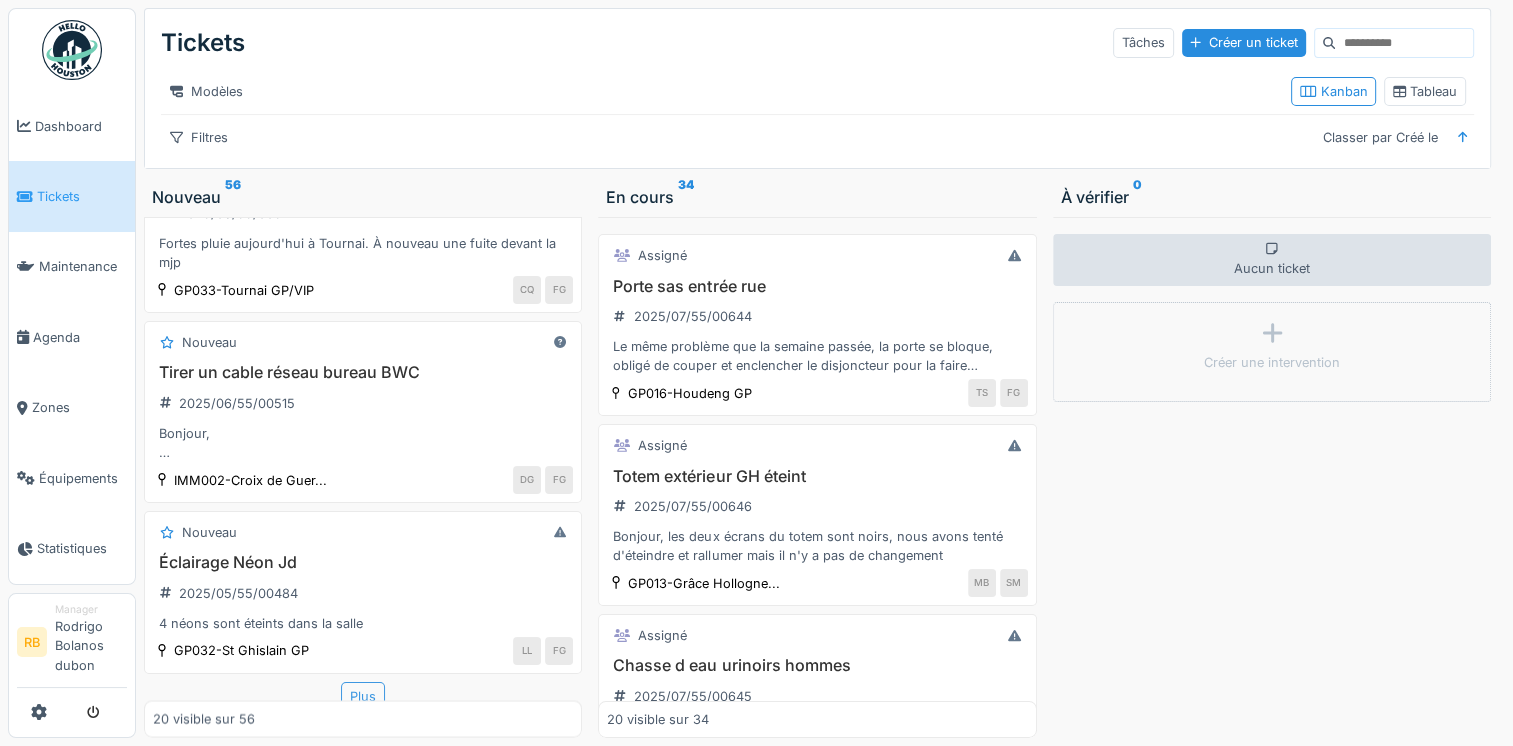 click on "Plus" at bounding box center [363, 696] 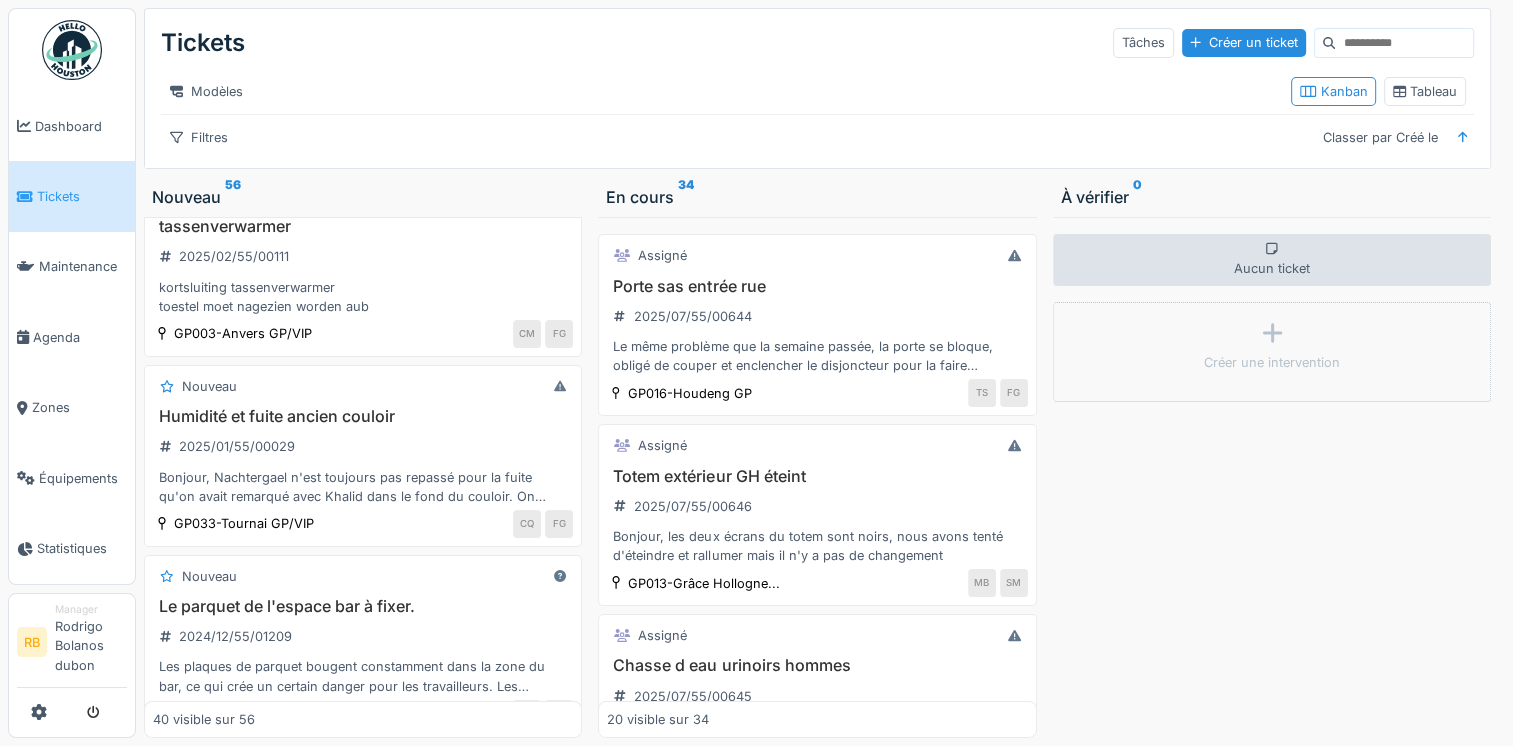 scroll, scrollTop: 7146, scrollLeft: 0, axis: vertical 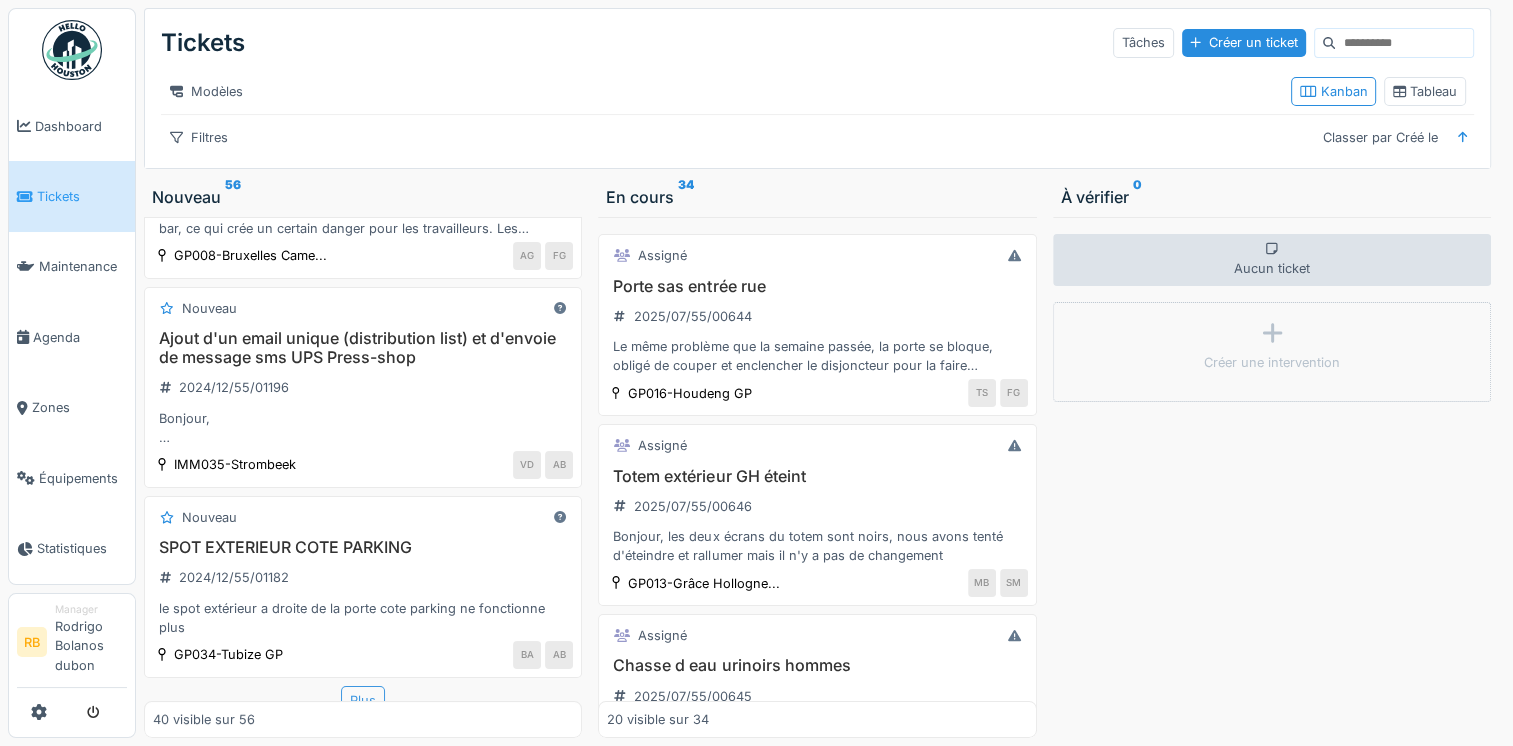 click on "Plus" at bounding box center (363, 700) 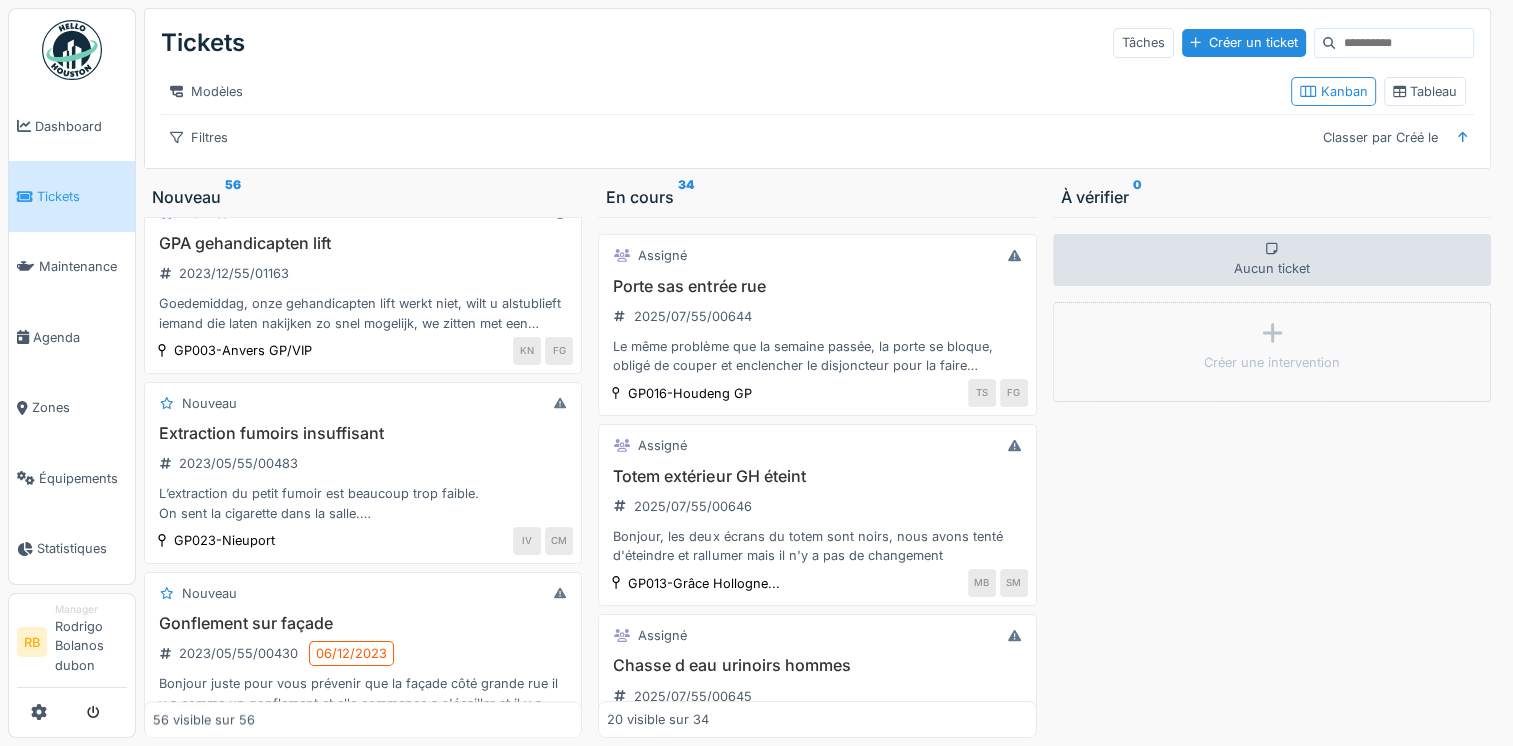 scroll, scrollTop: 10119, scrollLeft: 0, axis: vertical 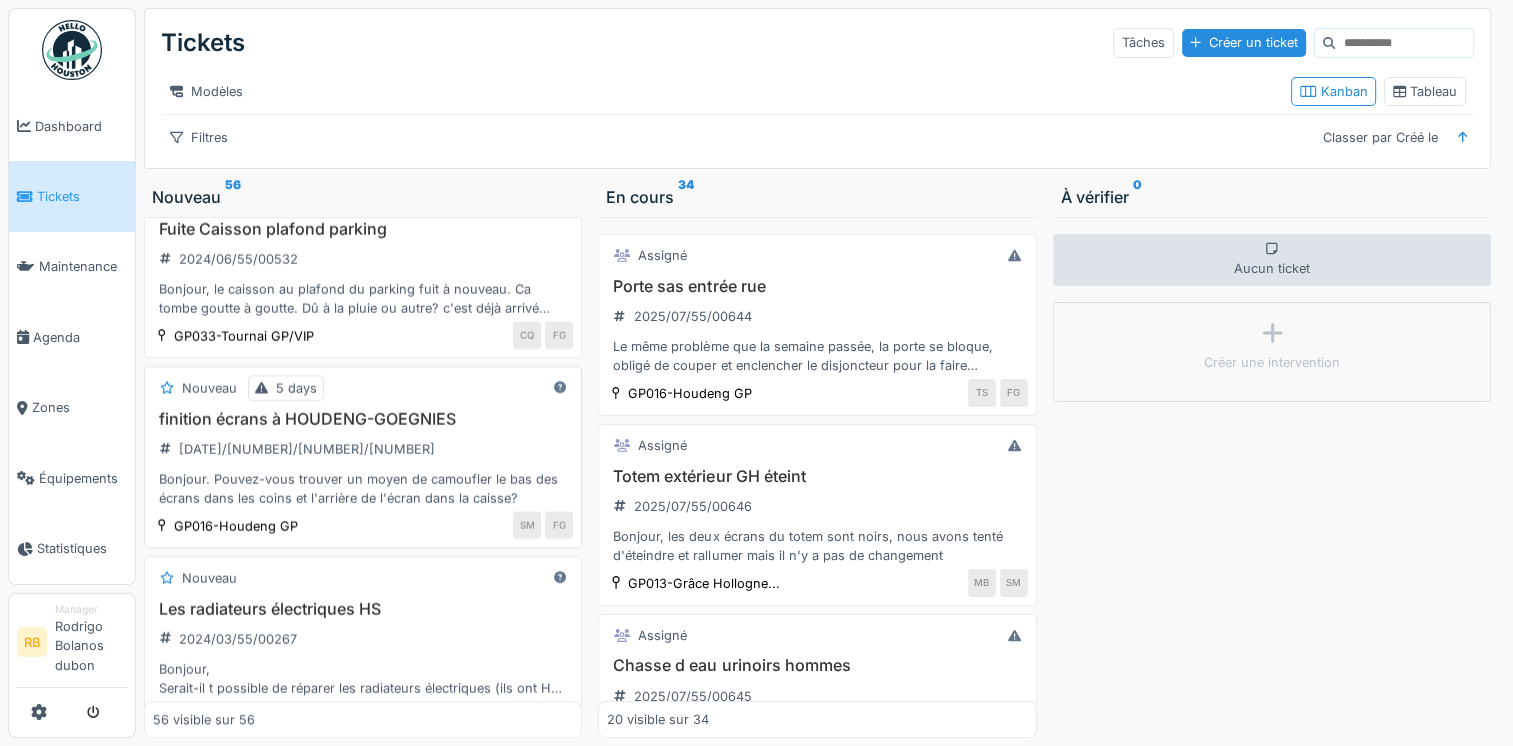click on "Bonjour. Pouvez-vous trouver un moyen de camoufler le bas des écrans dans les coins et l'arrière de l'écran dans la caisse?" at bounding box center [363, 488] 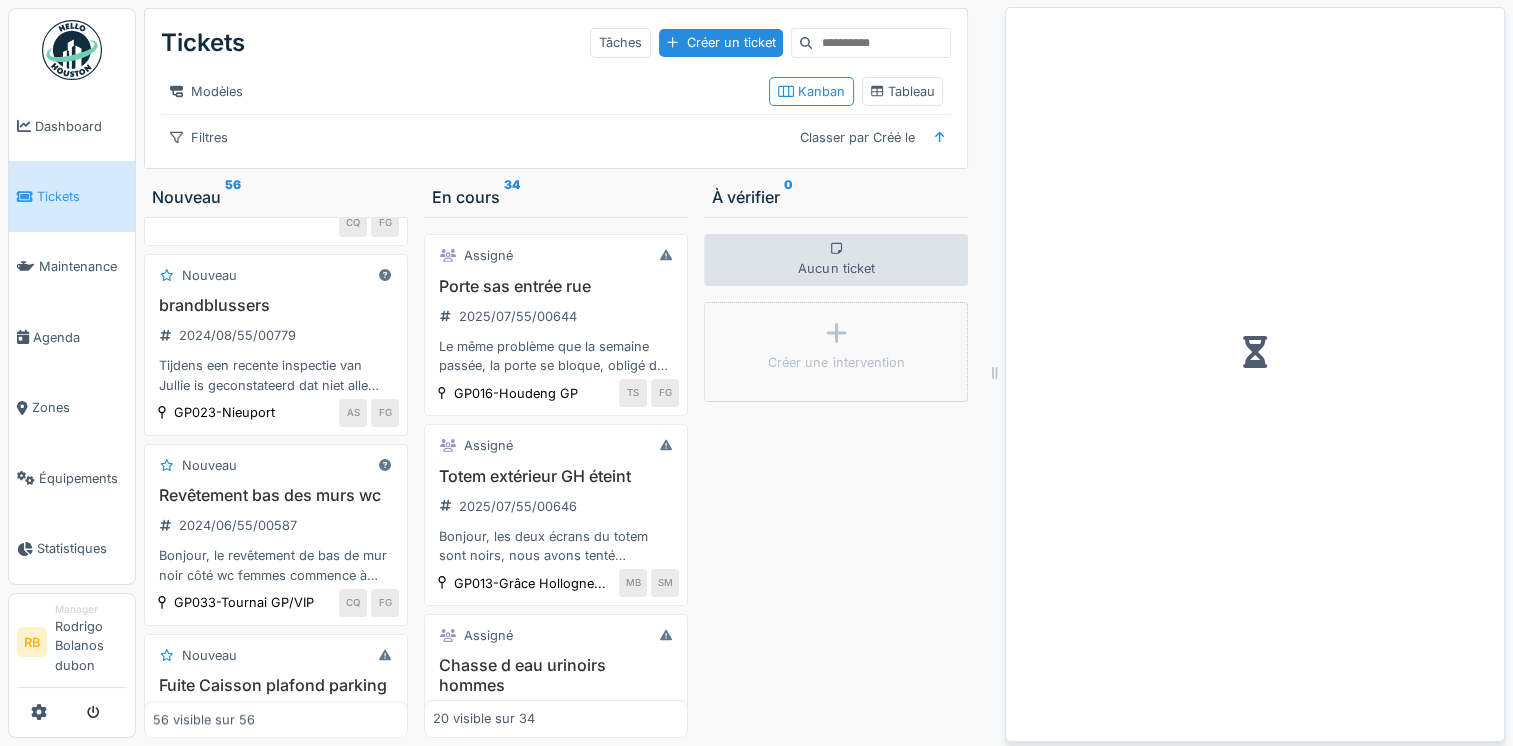 scroll, scrollTop: 10099, scrollLeft: 0, axis: vertical 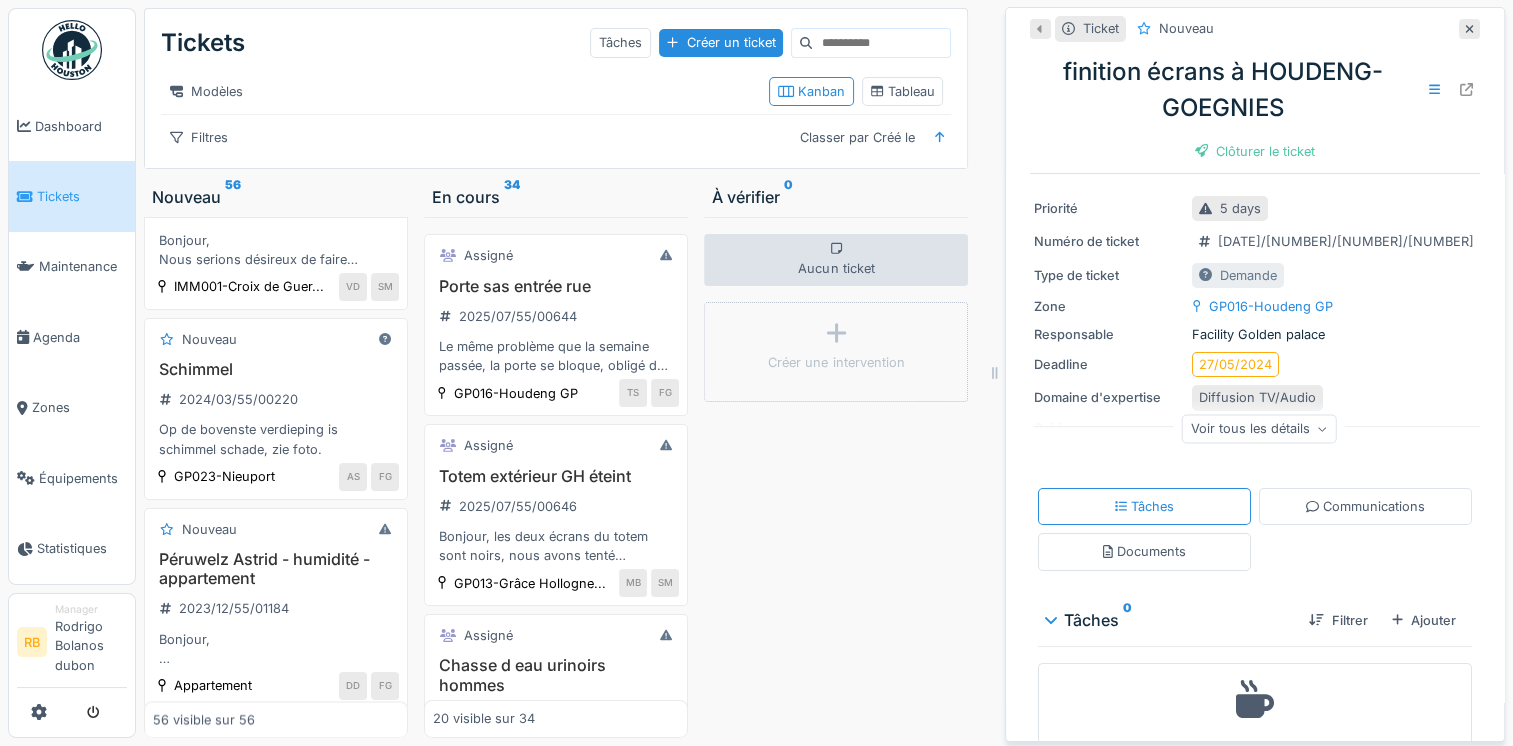 click on "Voir tous les détails" at bounding box center [1259, 428] 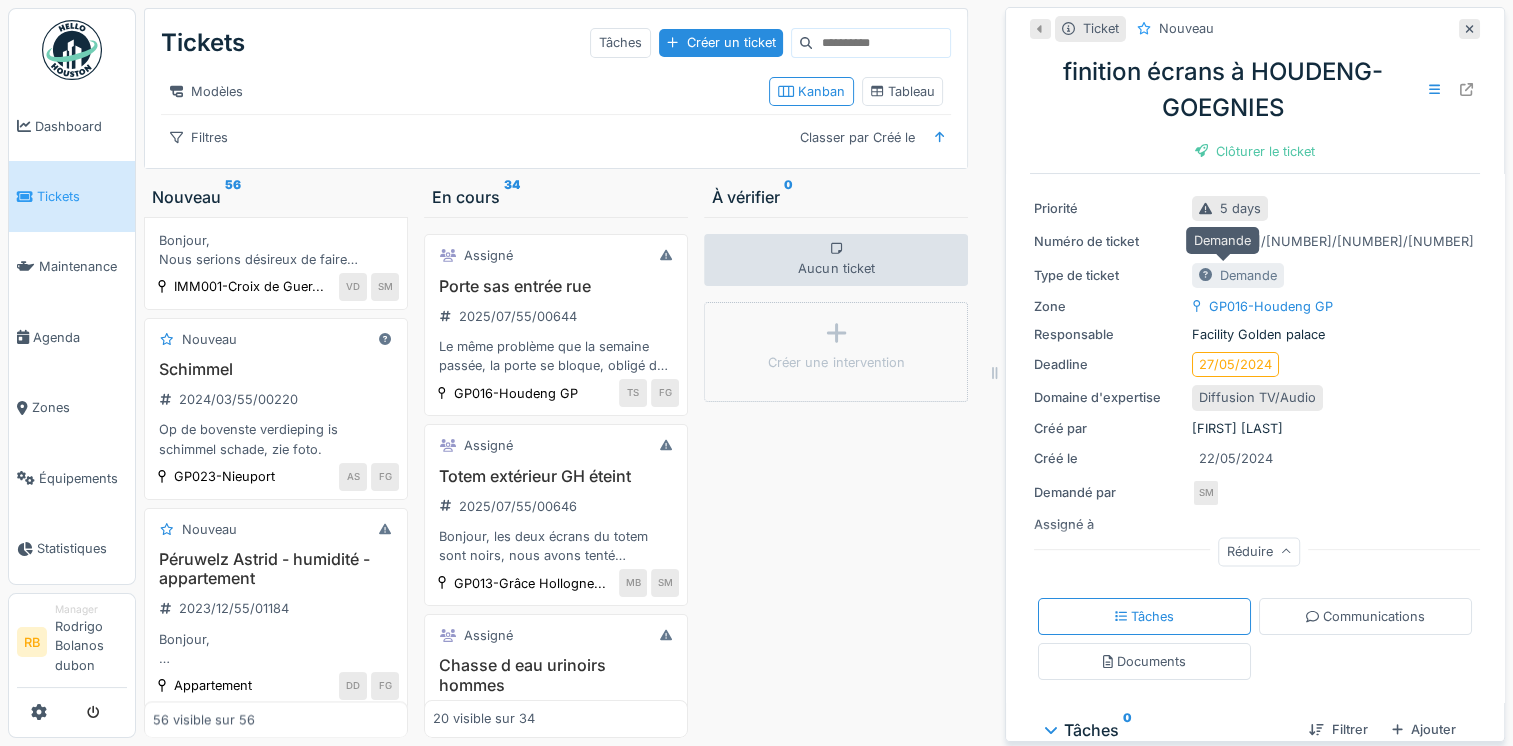 scroll, scrollTop: 0, scrollLeft: 0, axis: both 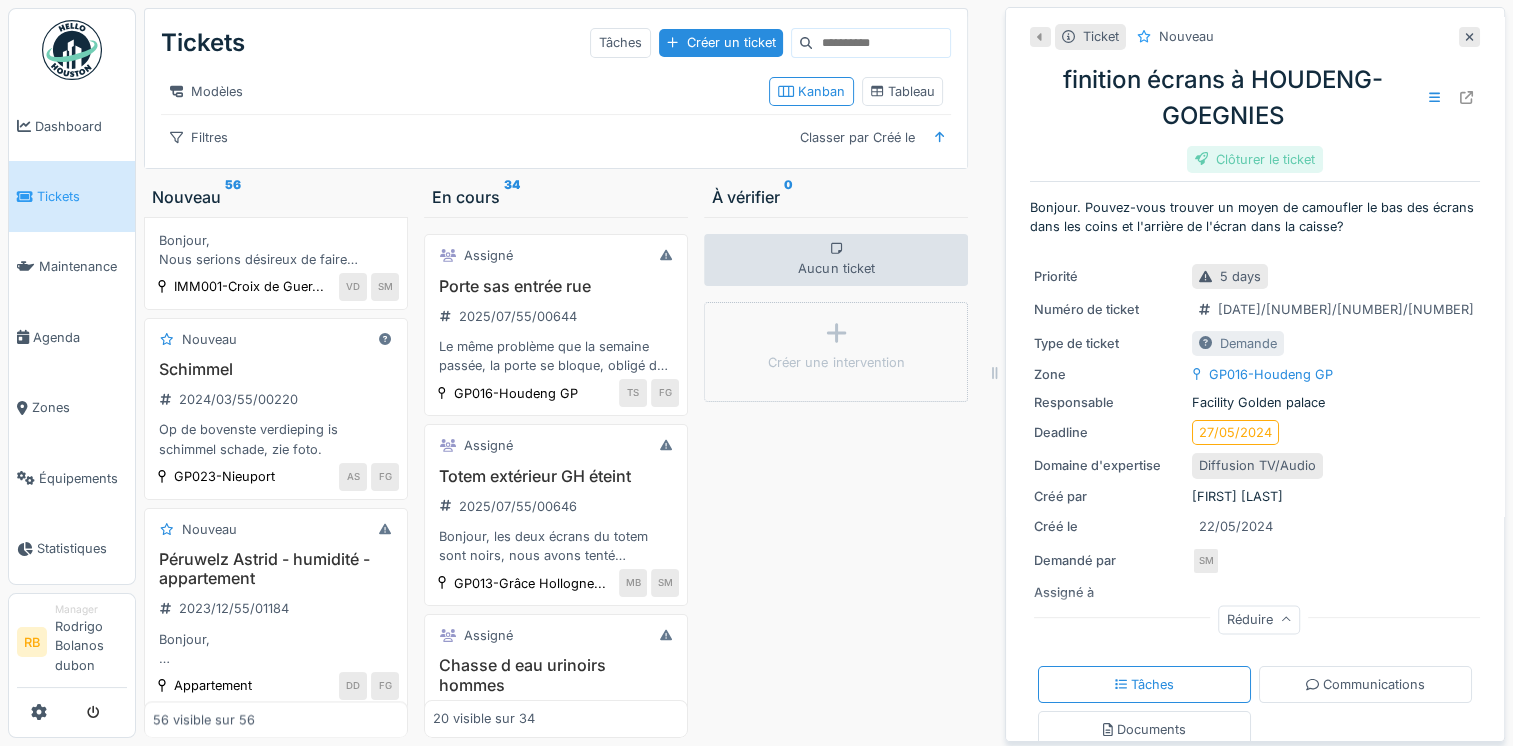 click on "Clôturer le ticket" at bounding box center [1255, 159] 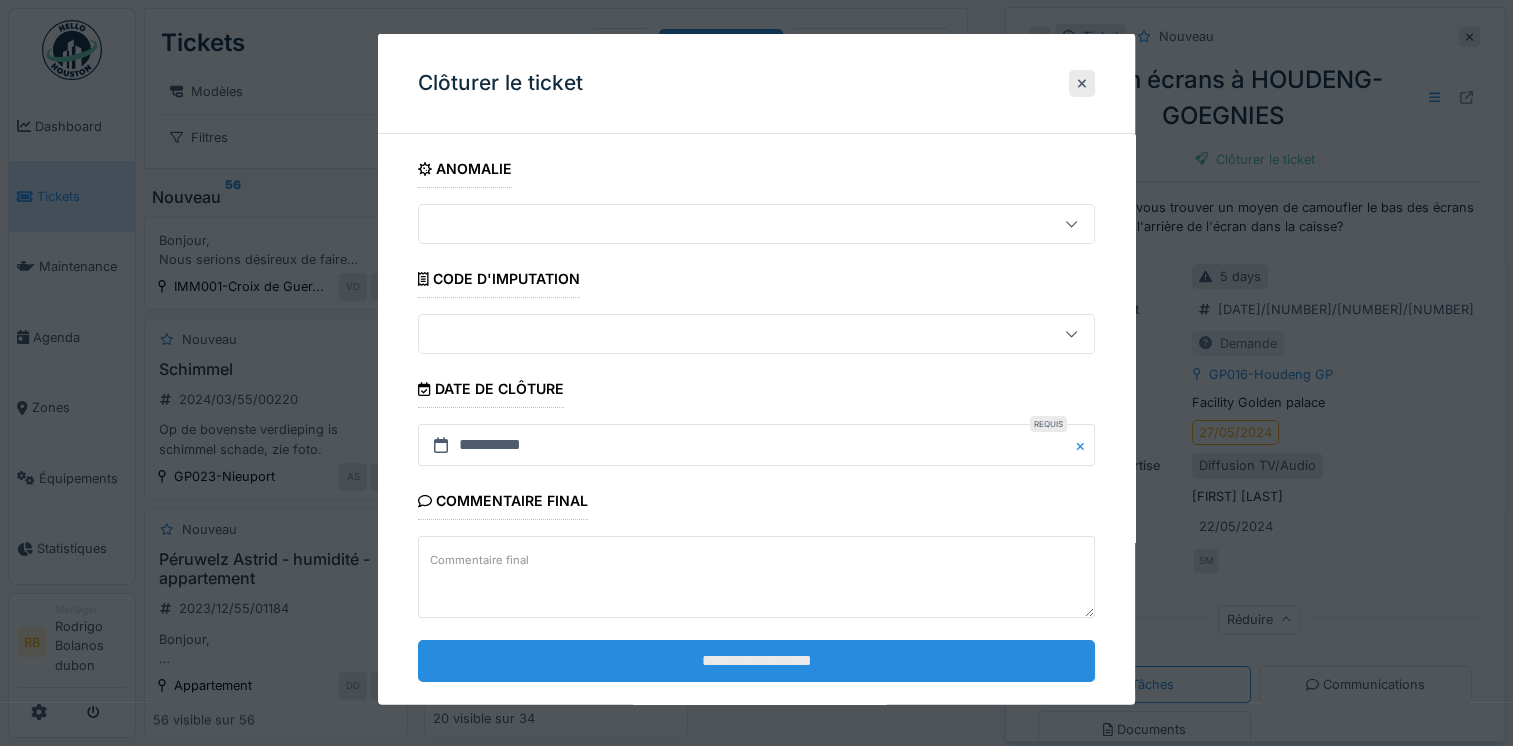 click on "**********" at bounding box center [756, 660] 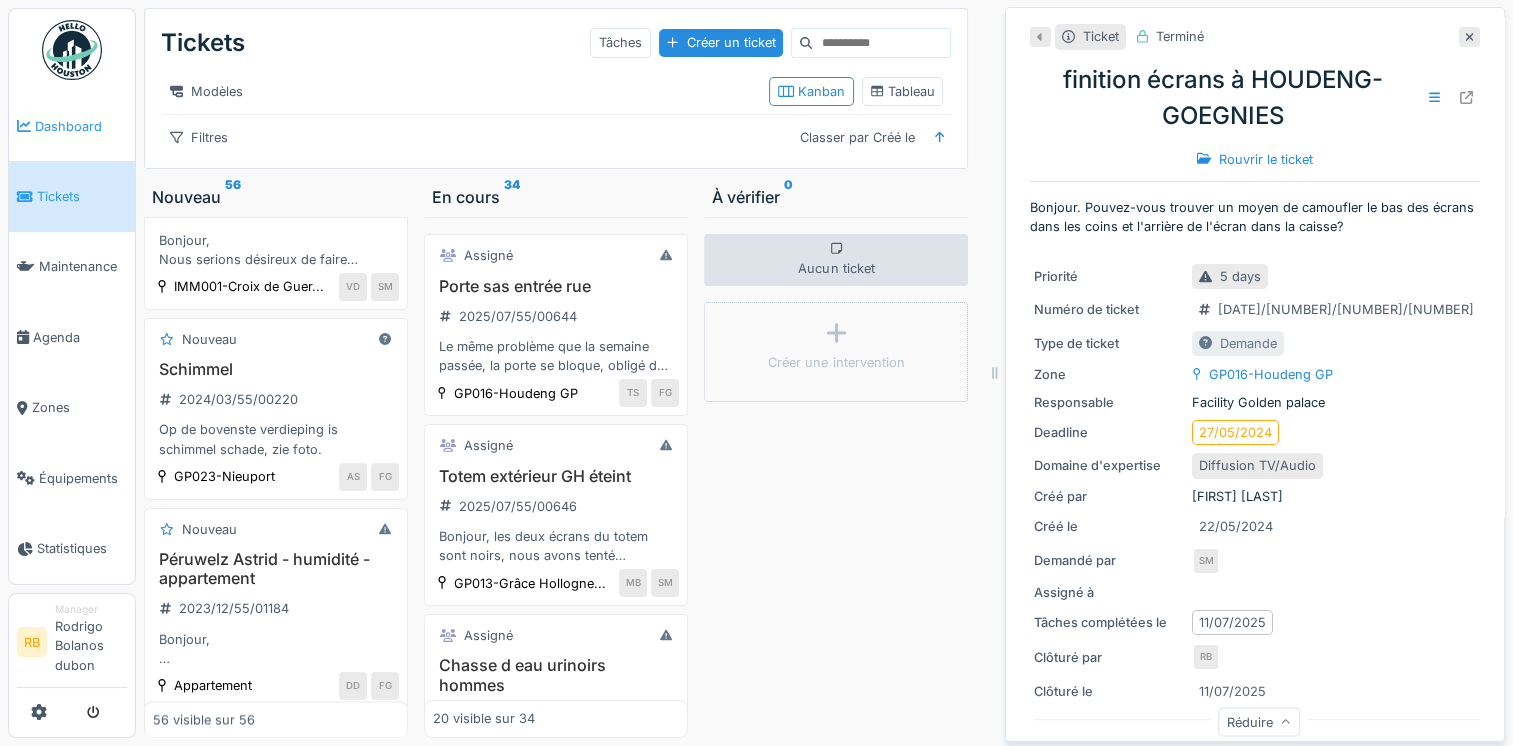 click on "Dashboard" at bounding box center [72, 126] 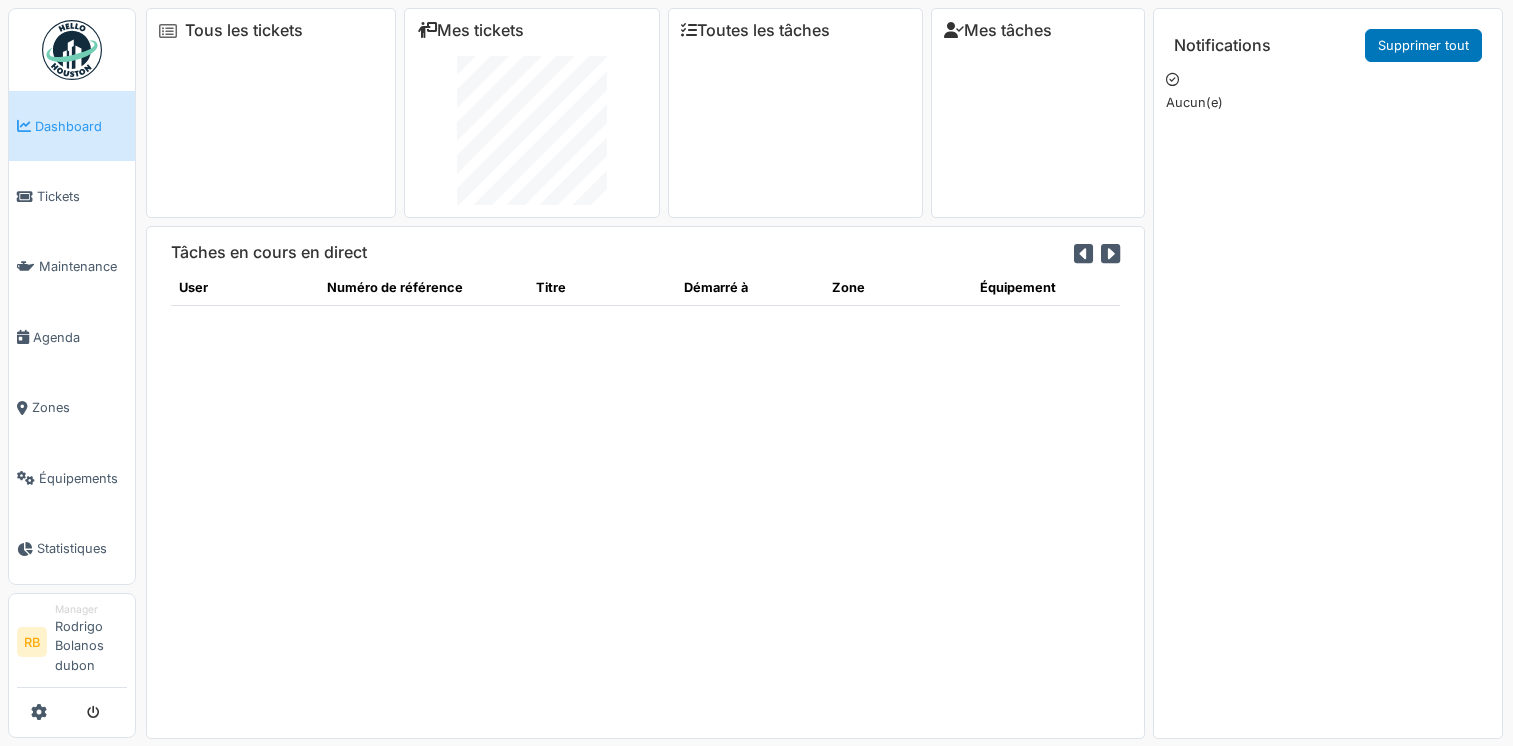 scroll, scrollTop: 0, scrollLeft: 0, axis: both 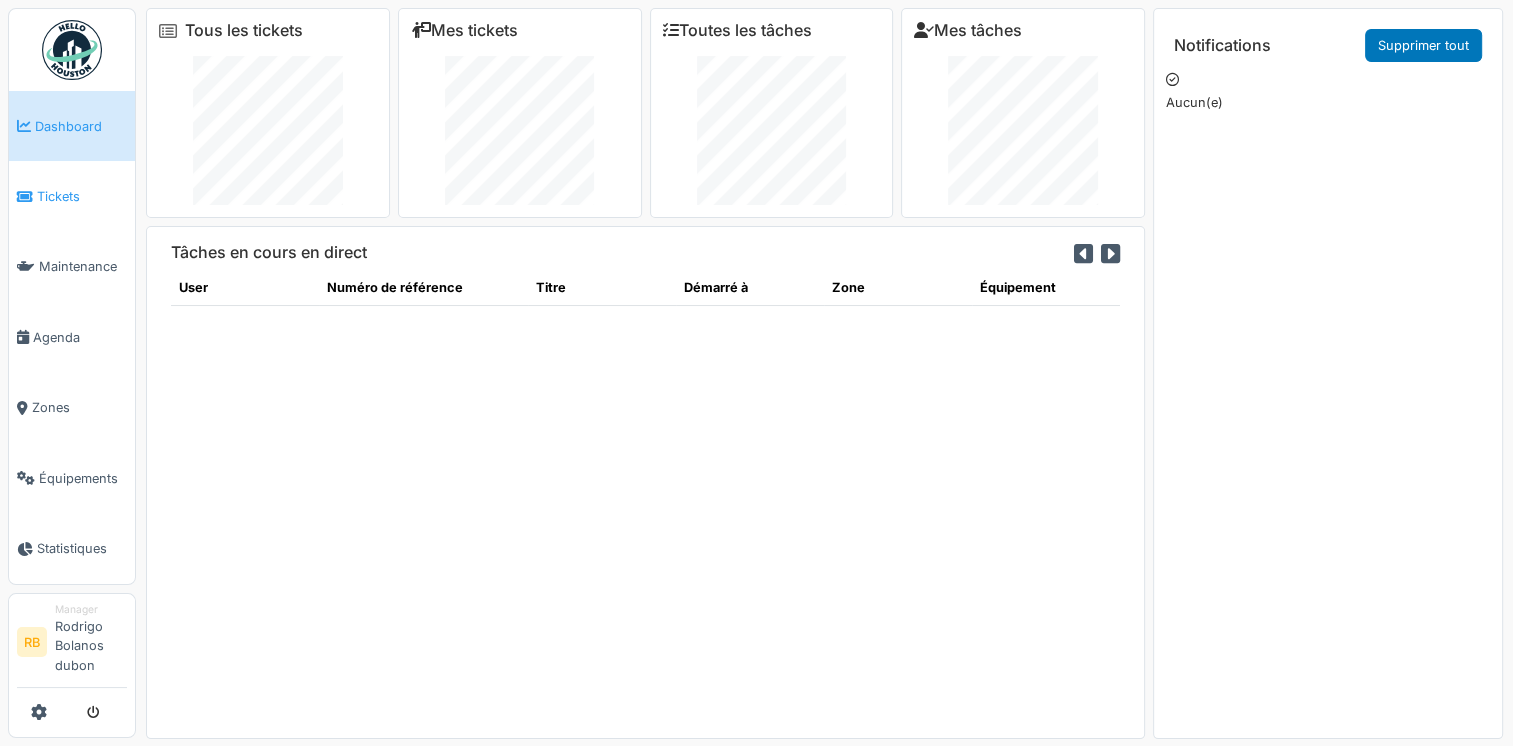 click on "Tickets" at bounding box center (82, 196) 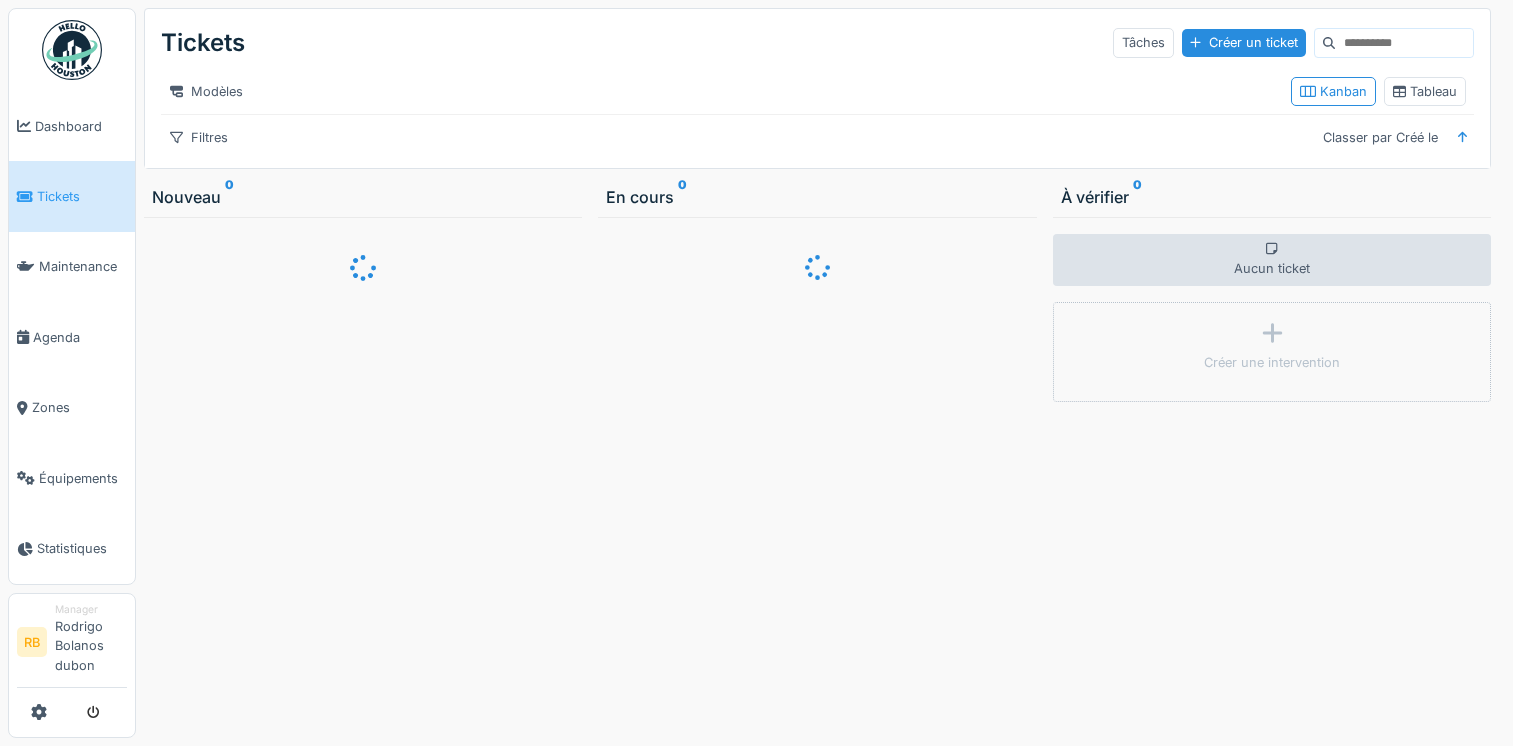 scroll, scrollTop: 0, scrollLeft: 0, axis: both 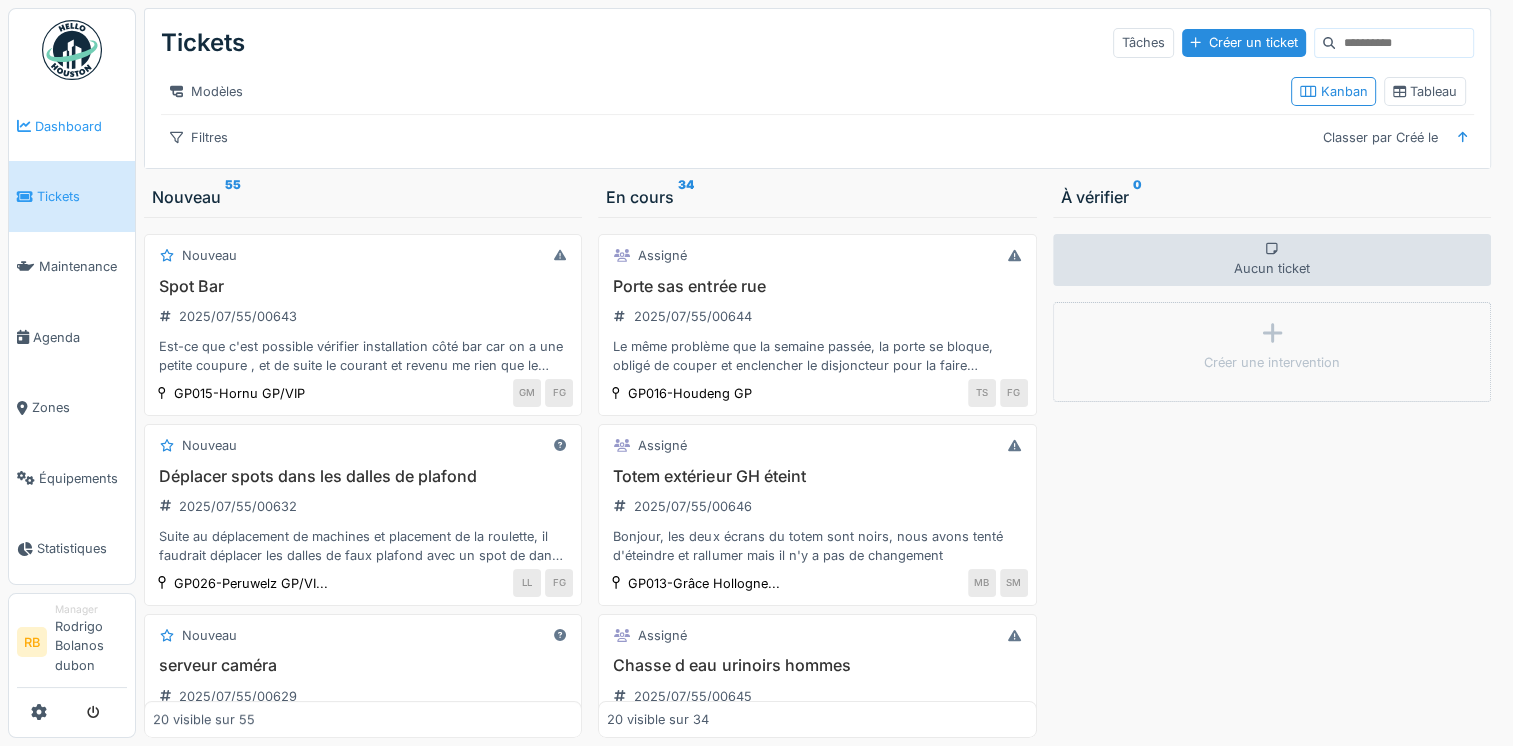 click on "Dashboard" at bounding box center (72, 126) 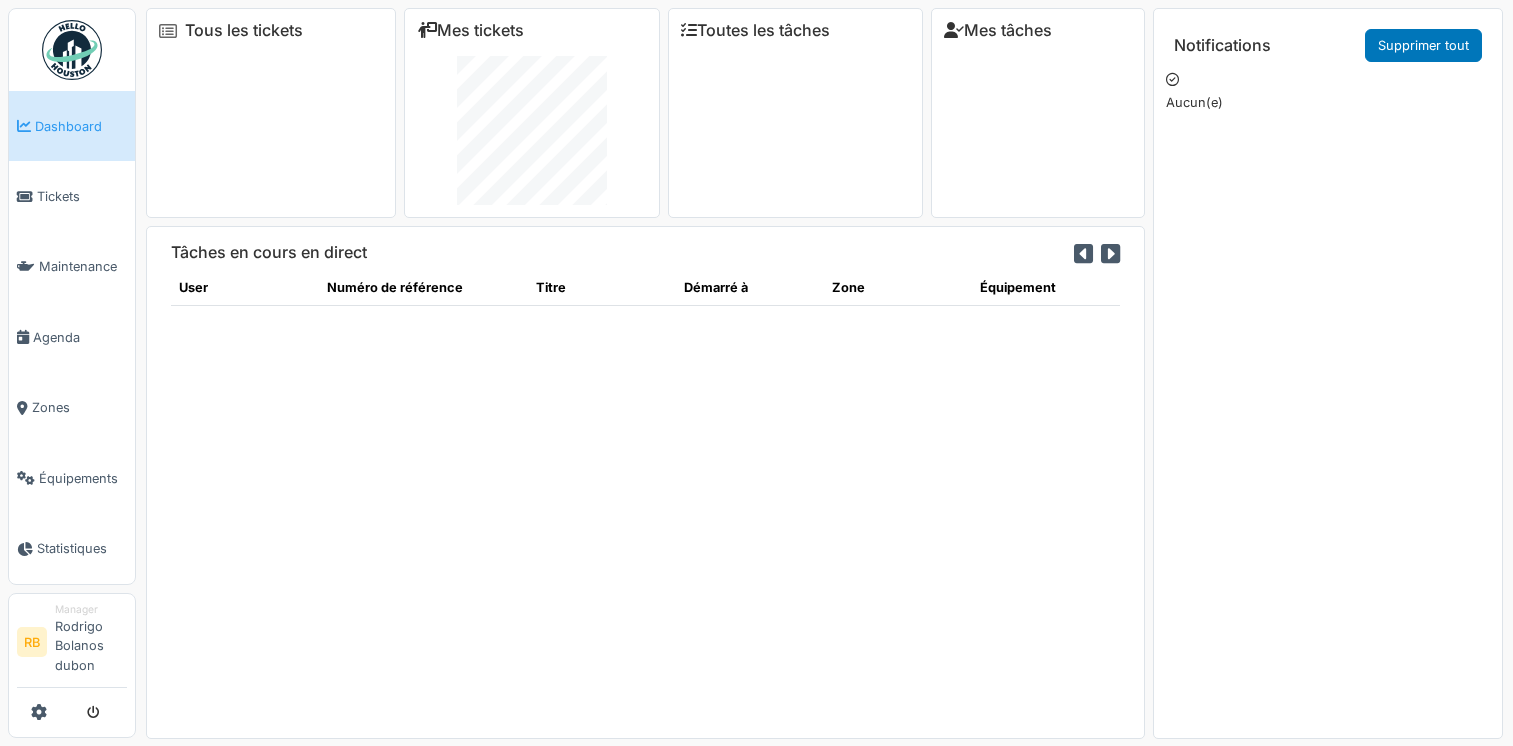 scroll, scrollTop: 0, scrollLeft: 0, axis: both 